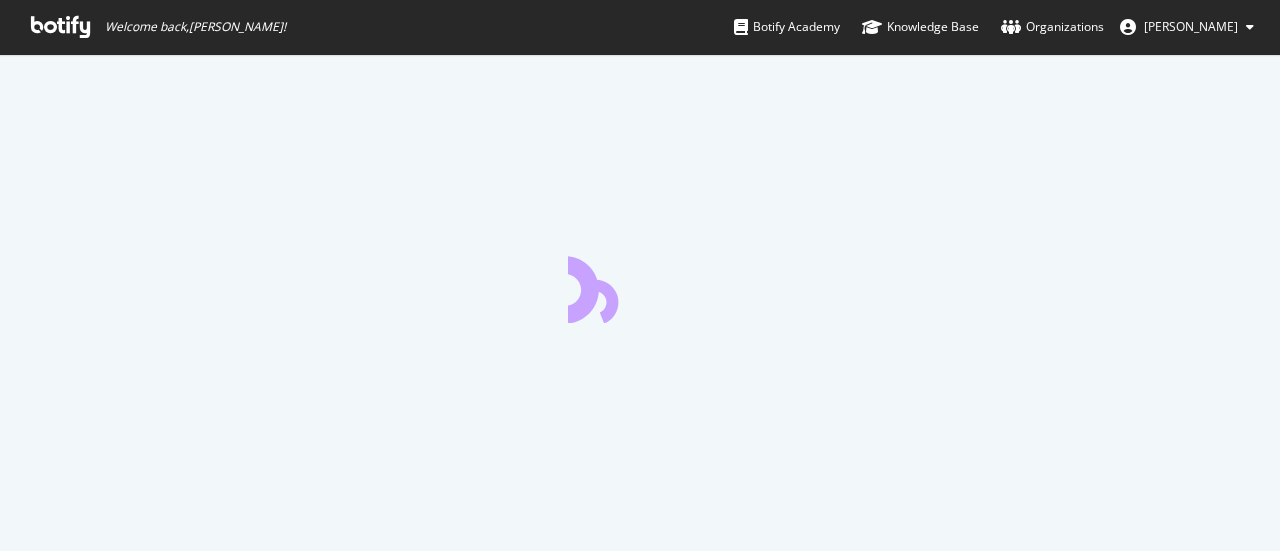 scroll, scrollTop: 0, scrollLeft: 0, axis: both 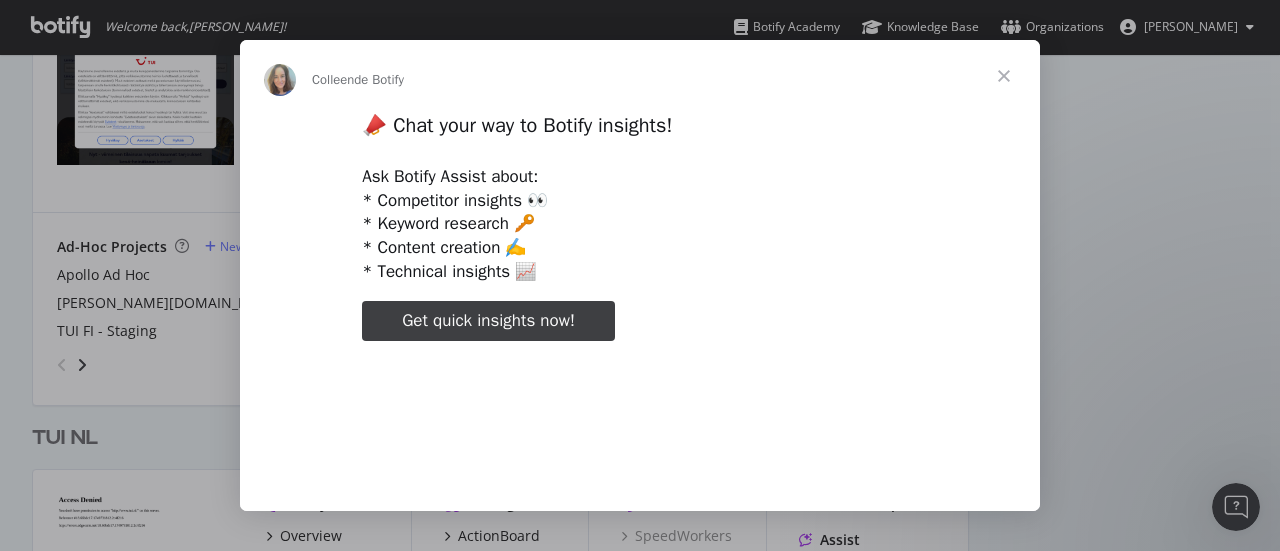 type on "79625" 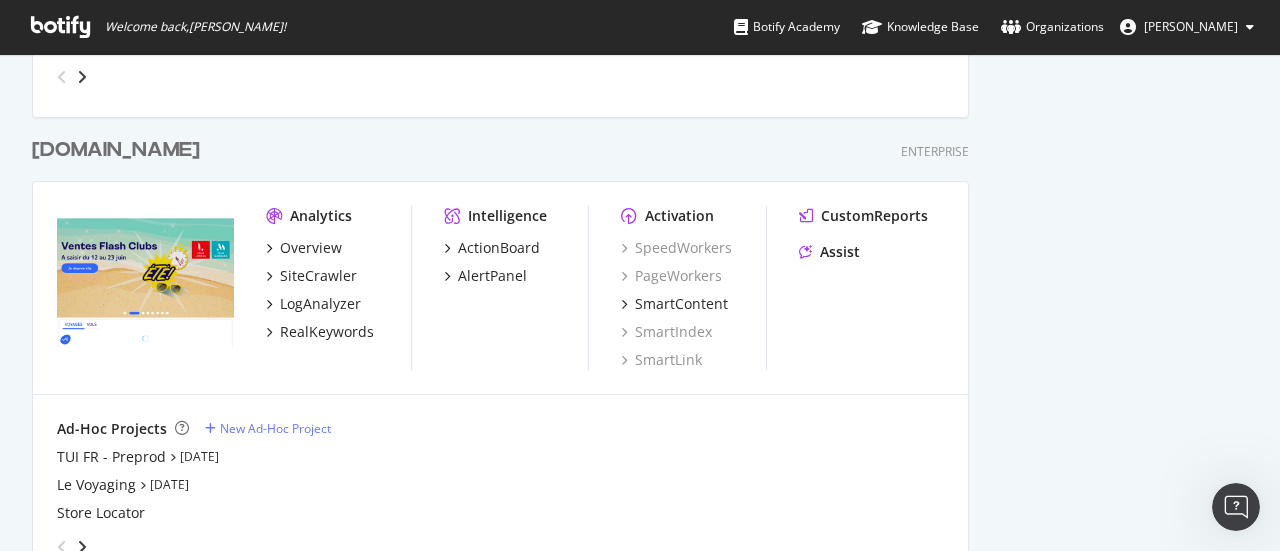 scroll, scrollTop: 4500, scrollLeft: 0, axis: vertical 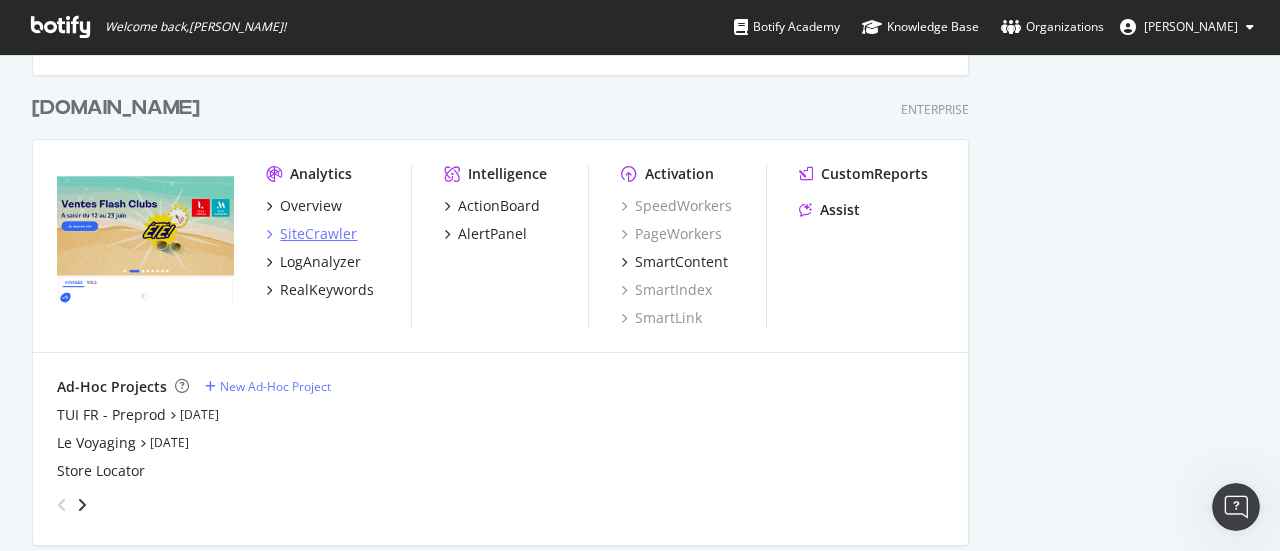 click on "SiteCrawler" at bounding box center [318, 234] 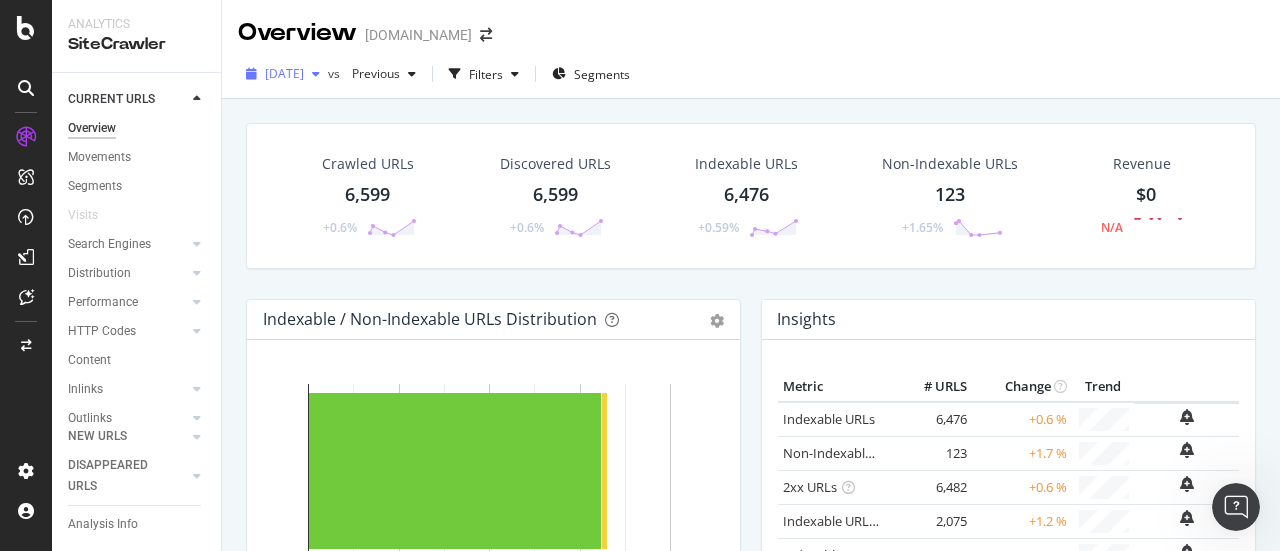 click at bounding box center (316, 74) 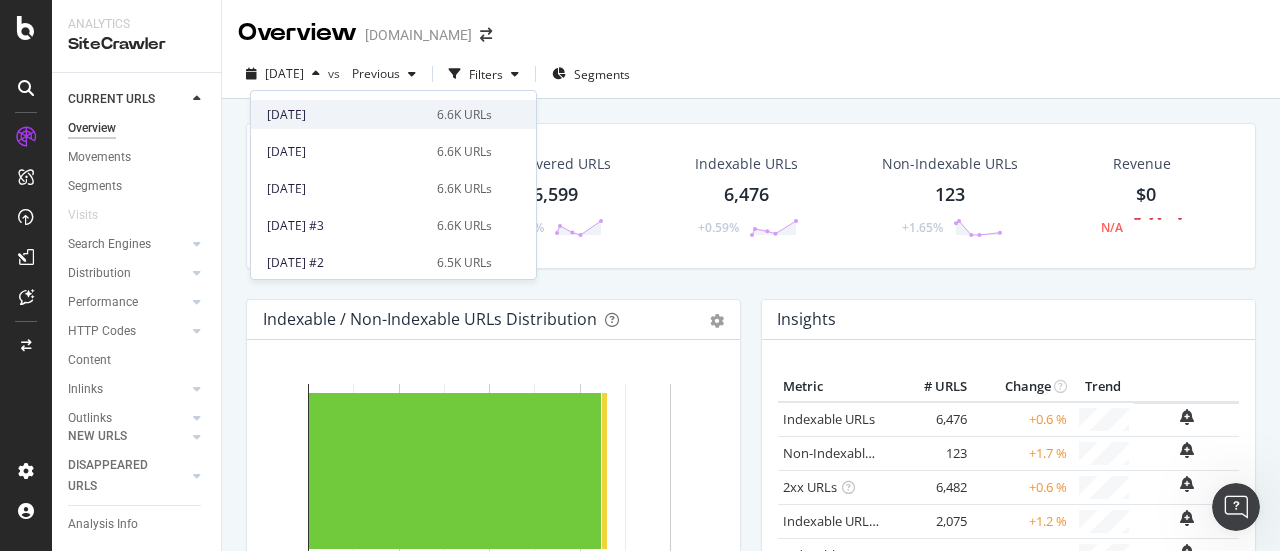 scroll, scrollTop: 100, scrollLeft: 0, axis: vertical 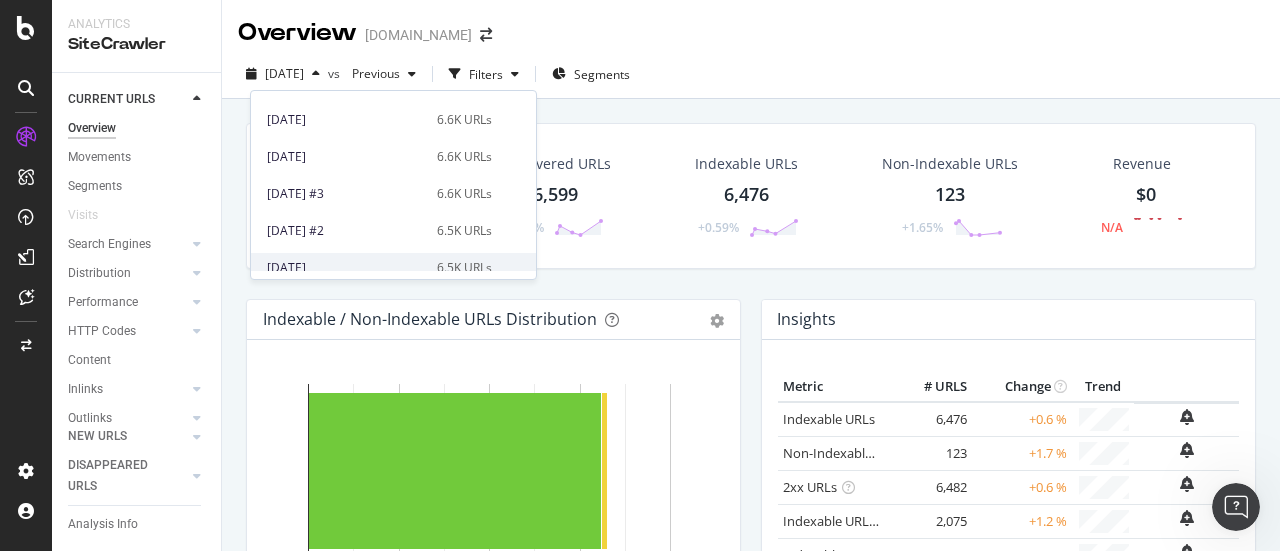 click on "6.5K URLs" at bounding box center [464, 268] 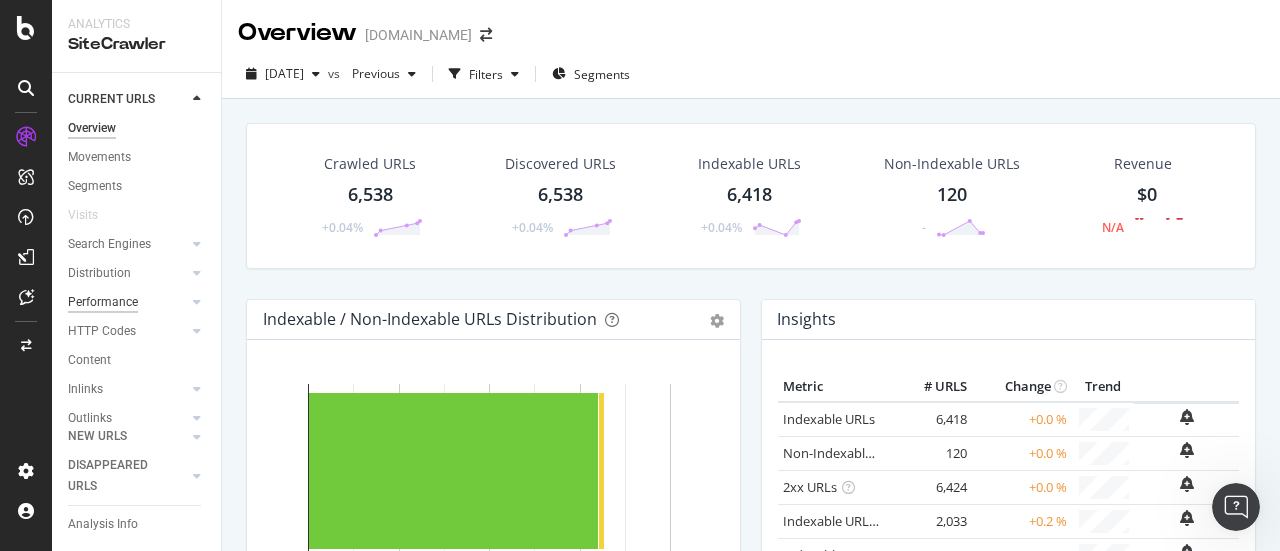 drag, startPoint x: 94, startPoint y: 301, endPoint x: 130, endPoint y: 297, distance: 36.221542 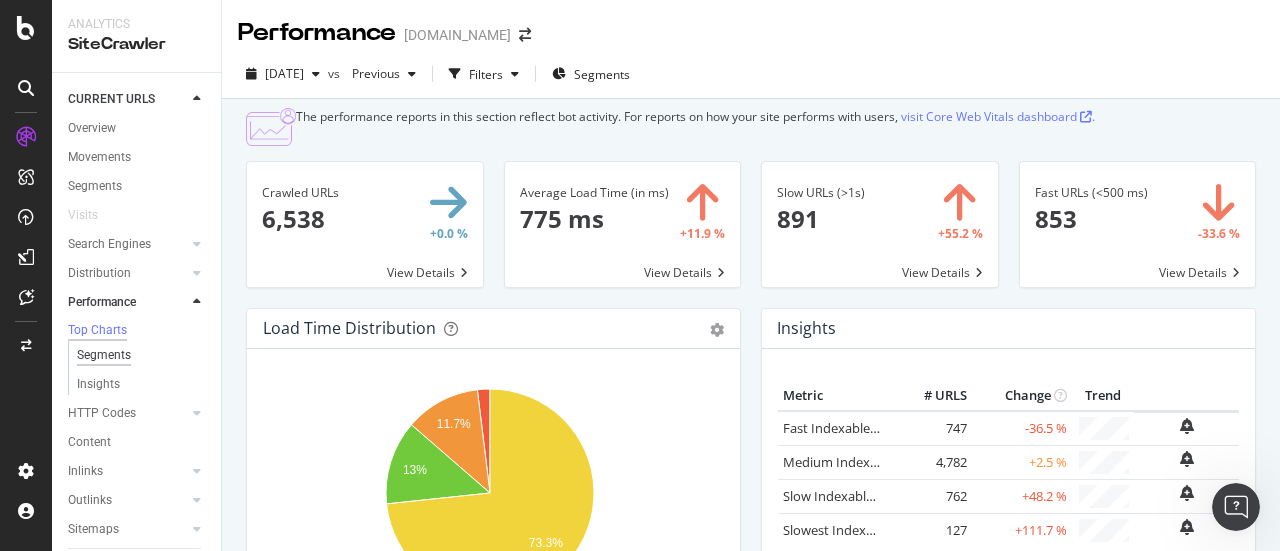 scroll, scrollTop: 226, scrollLeft: 0, axis: vertical 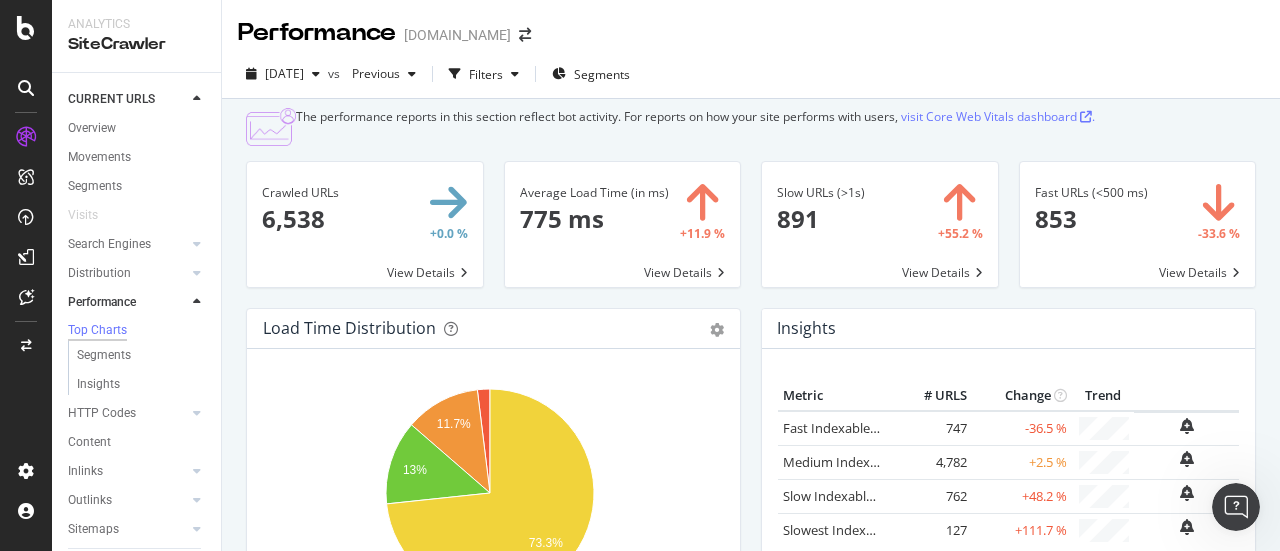 click on "Url Explorer" at bounding box center (99, 567) 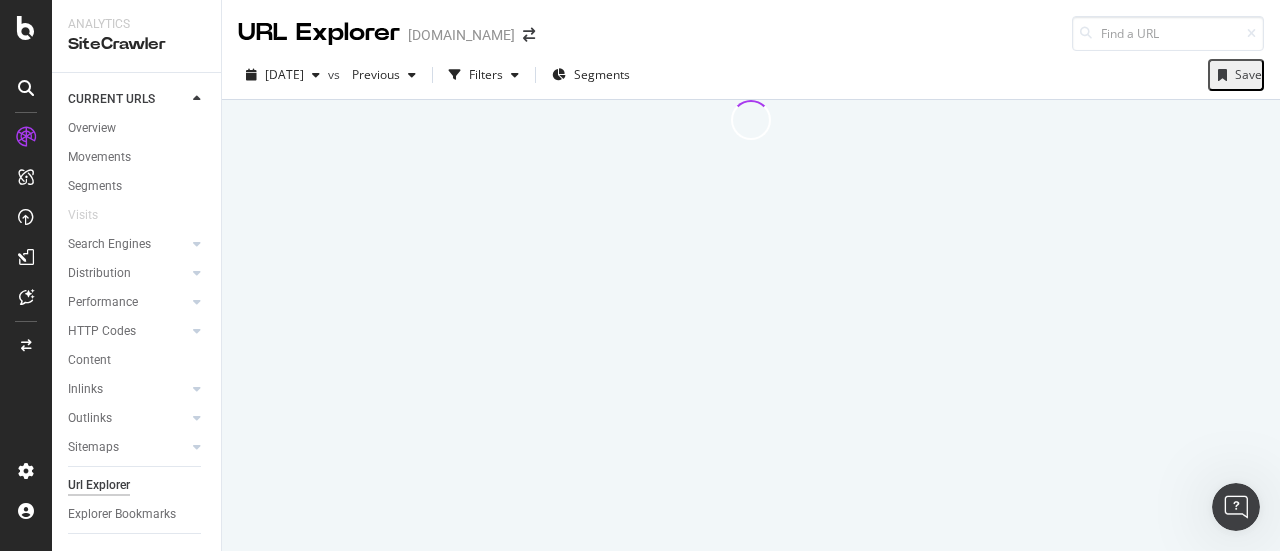 scroll, scrollTop: 140, scrollLeft: 0, axis: vertical 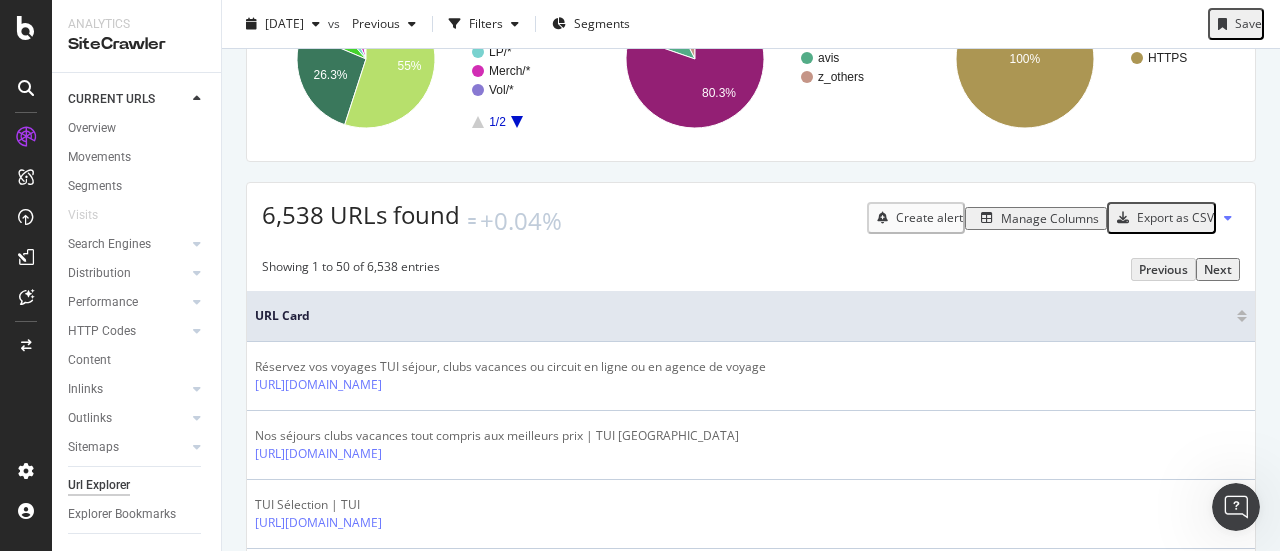 click on "Manage Columns" at bounding box center (1050, 218) 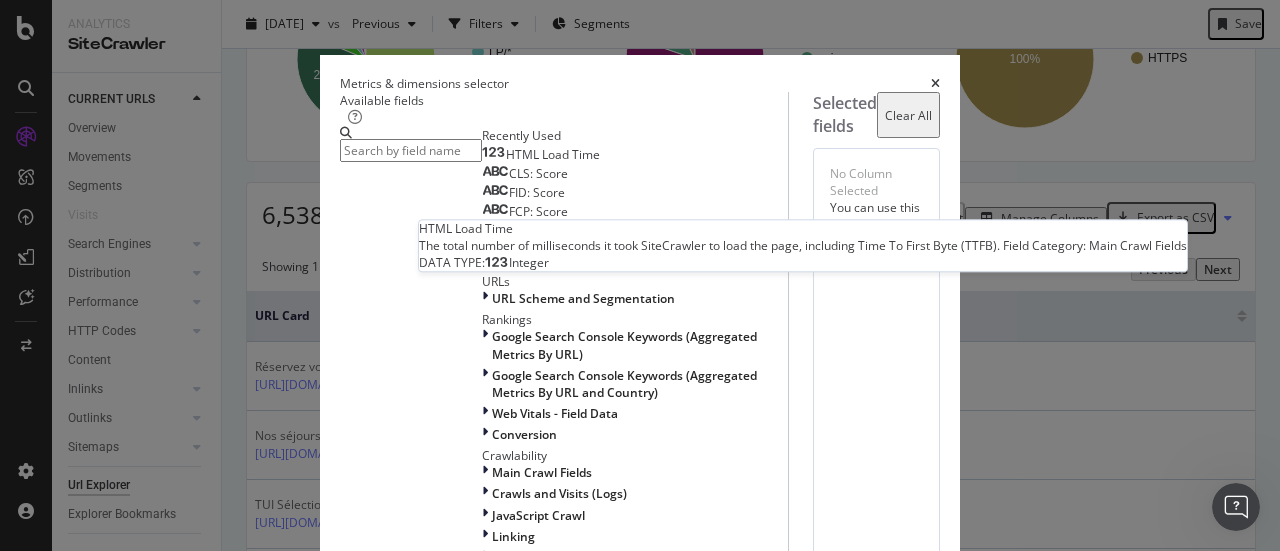 click on "HTML Load Time" at bounding box center [553, 154] 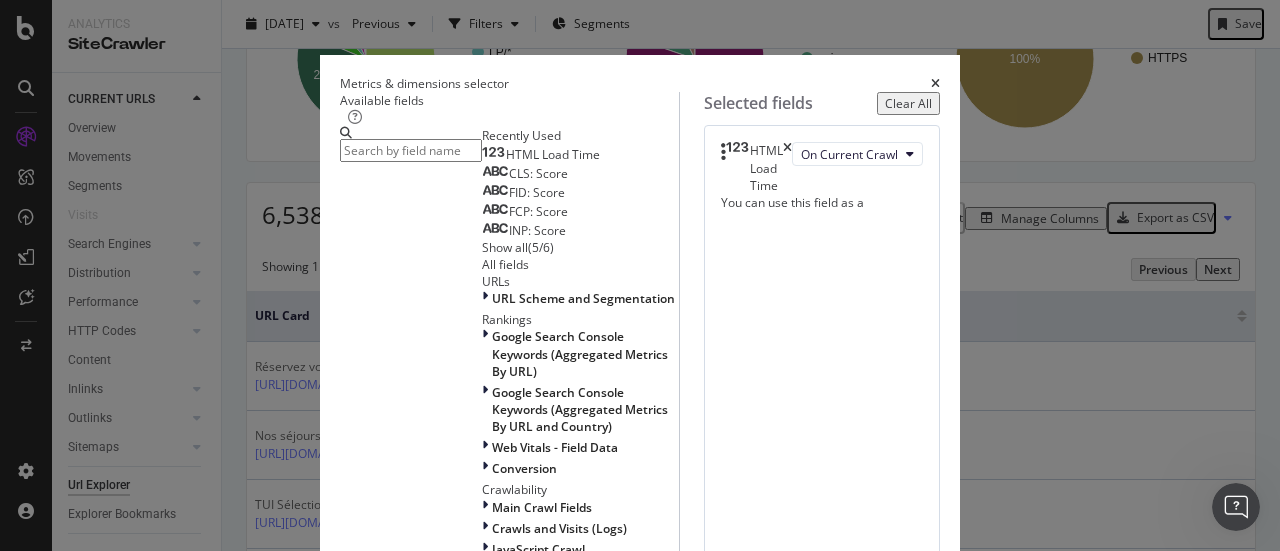 click on "Build" at bounding box center [437, 794] 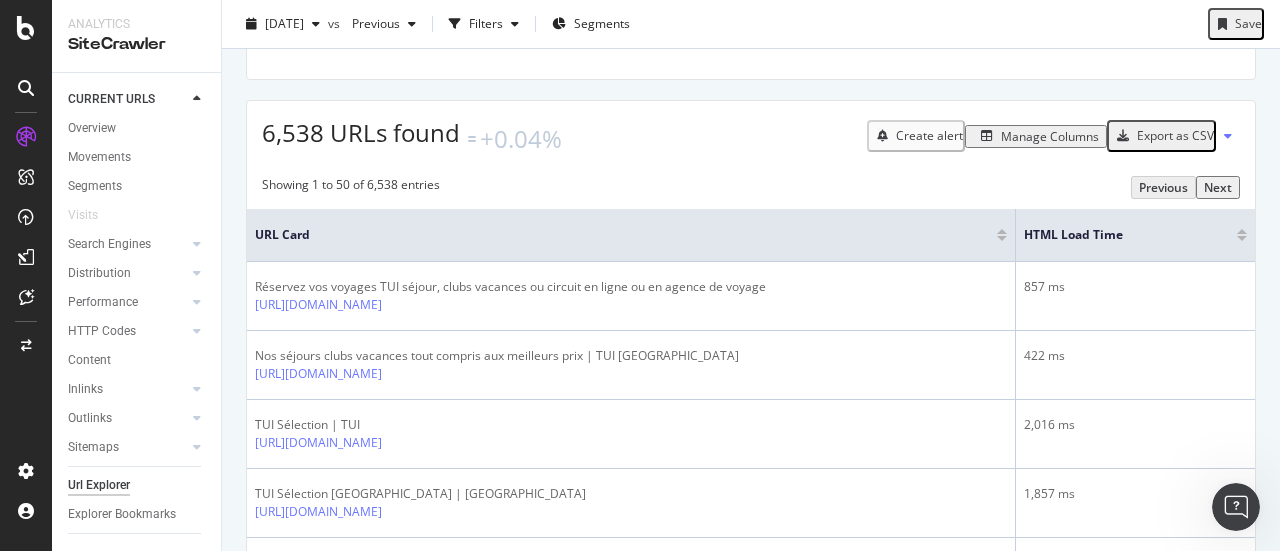 scroll, scrollTop: 300, scrollLeft: 0, axis: vertical 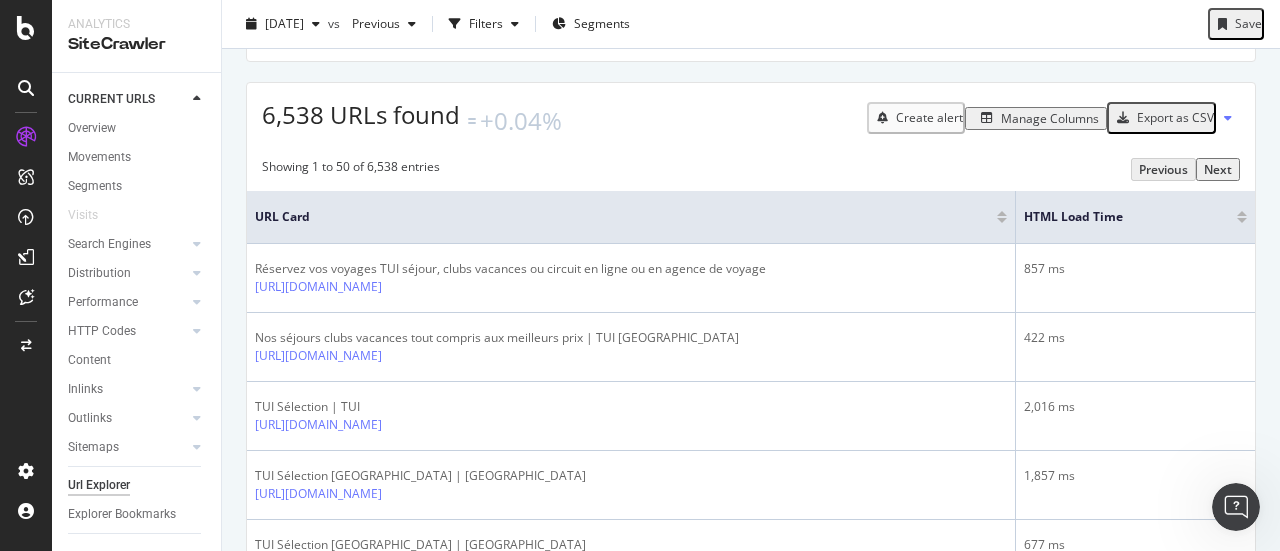 click on "Analysis Info" at bounding box center (103, 643) 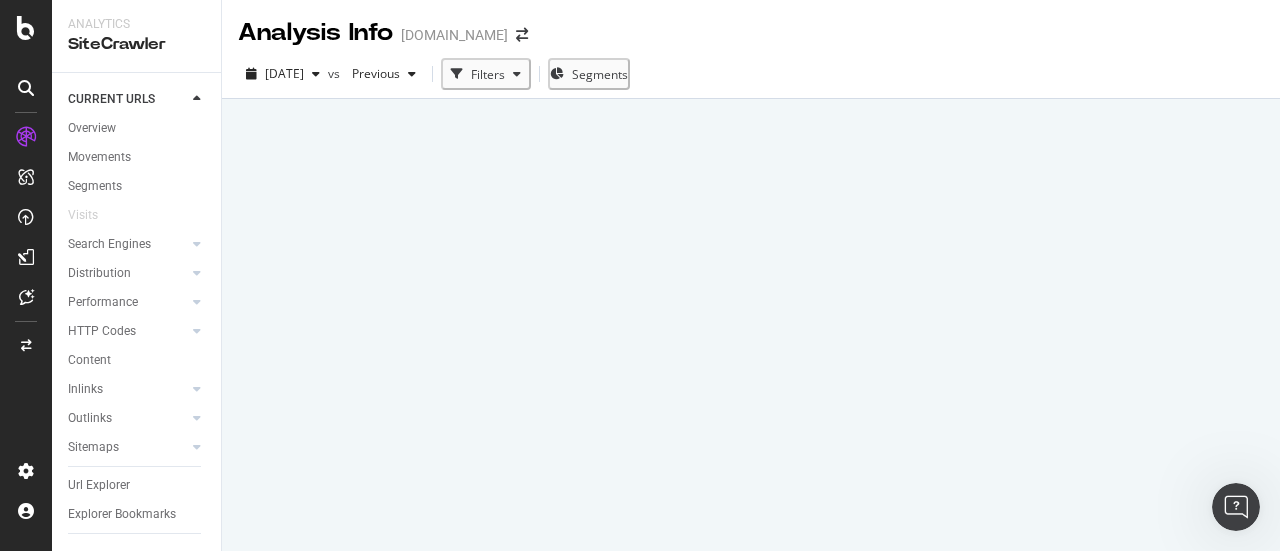 scroll, scrollTop: 0, scrollLeft: 0, axis: both 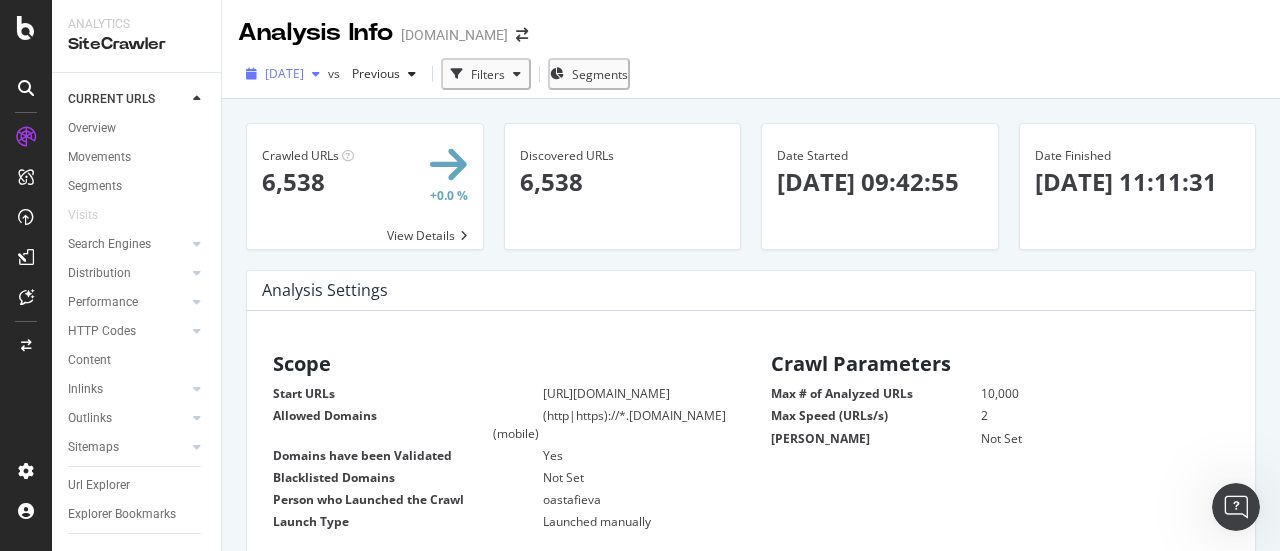click on "[DATE]" at bounding box center (284, 73) 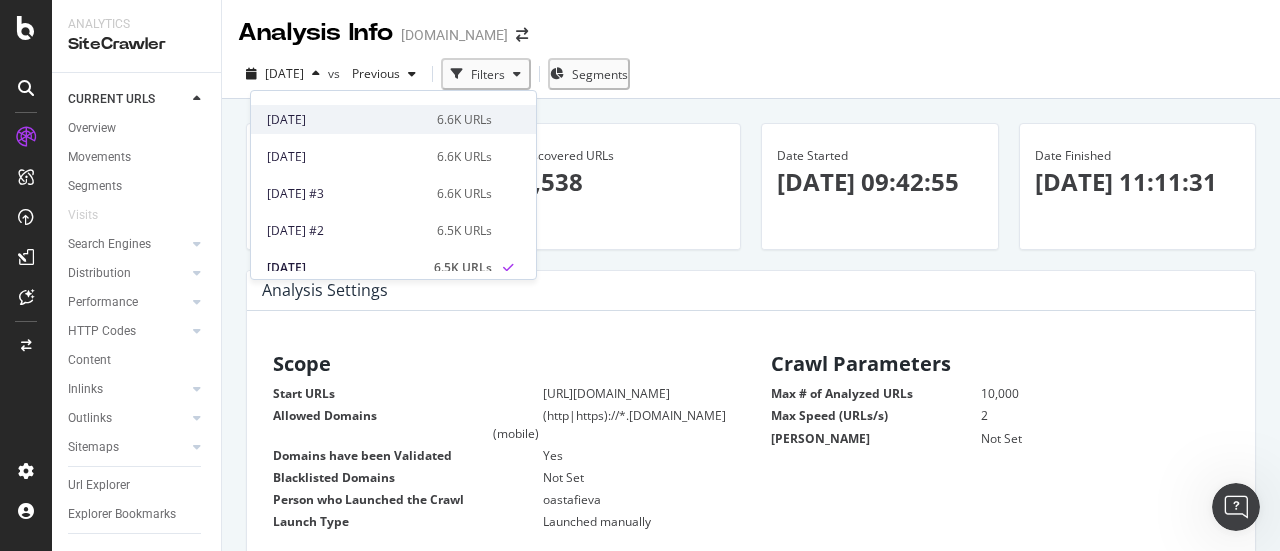 scroll, scrollTop: 200, scrollLeft: 0, axis: vertical 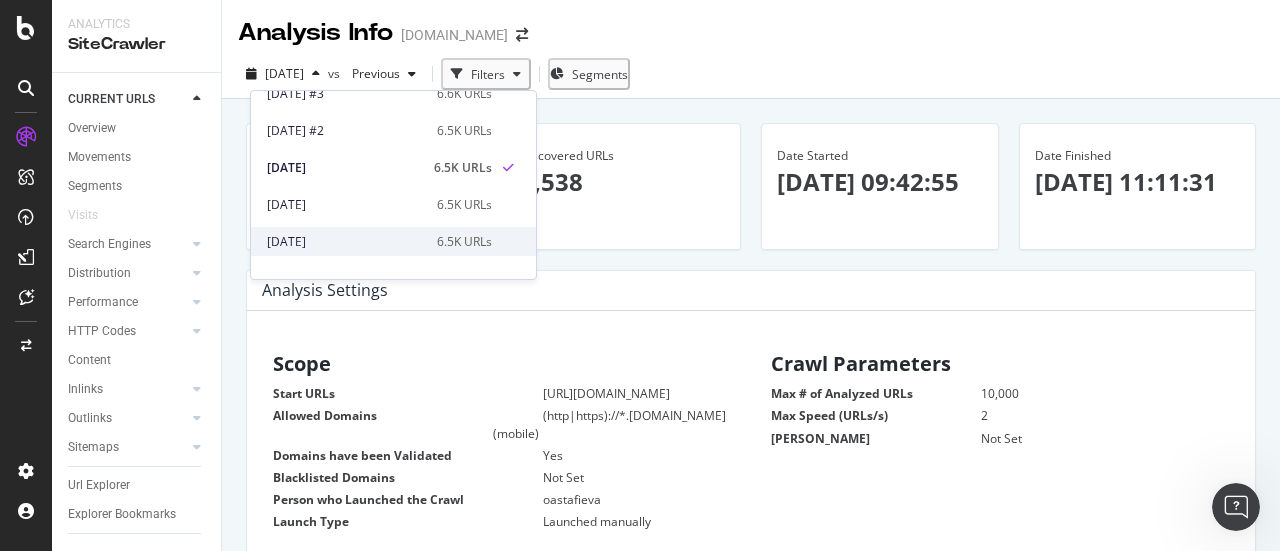 click on "[DATE]" at bounding box center [346, 242] 